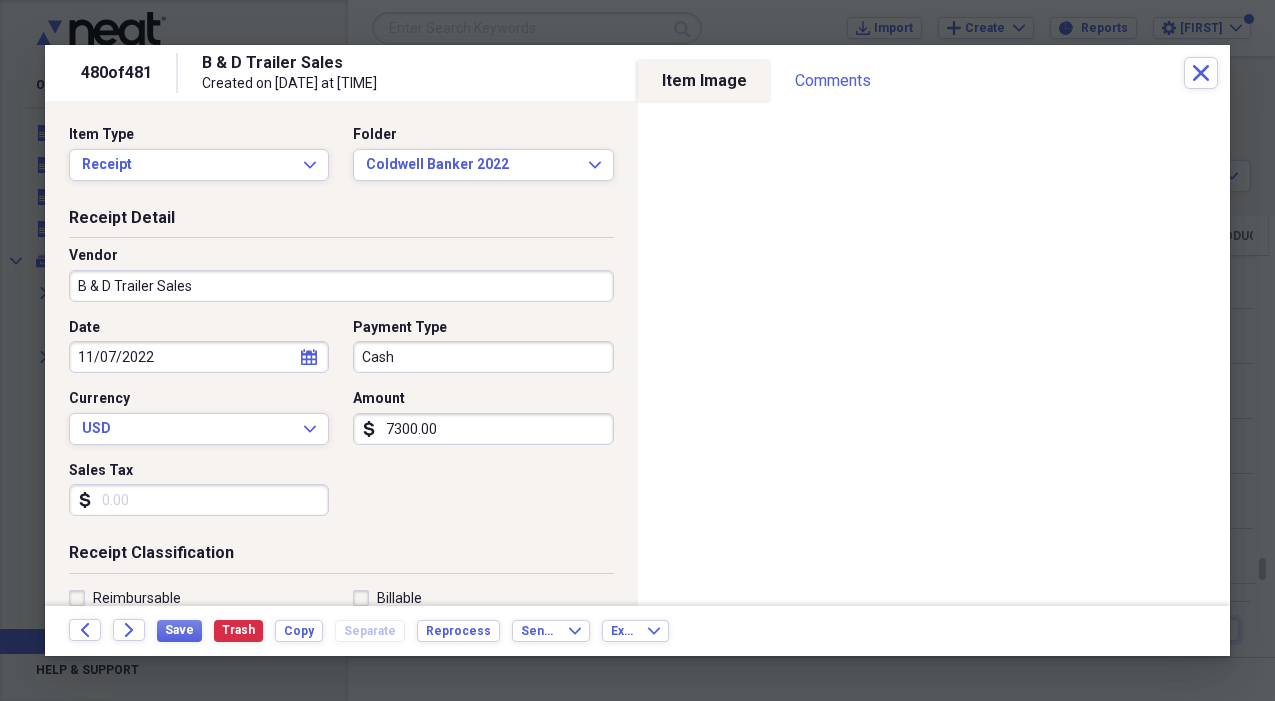 scroll, scrollTop: 0, scrollLeft: 0, axis: both 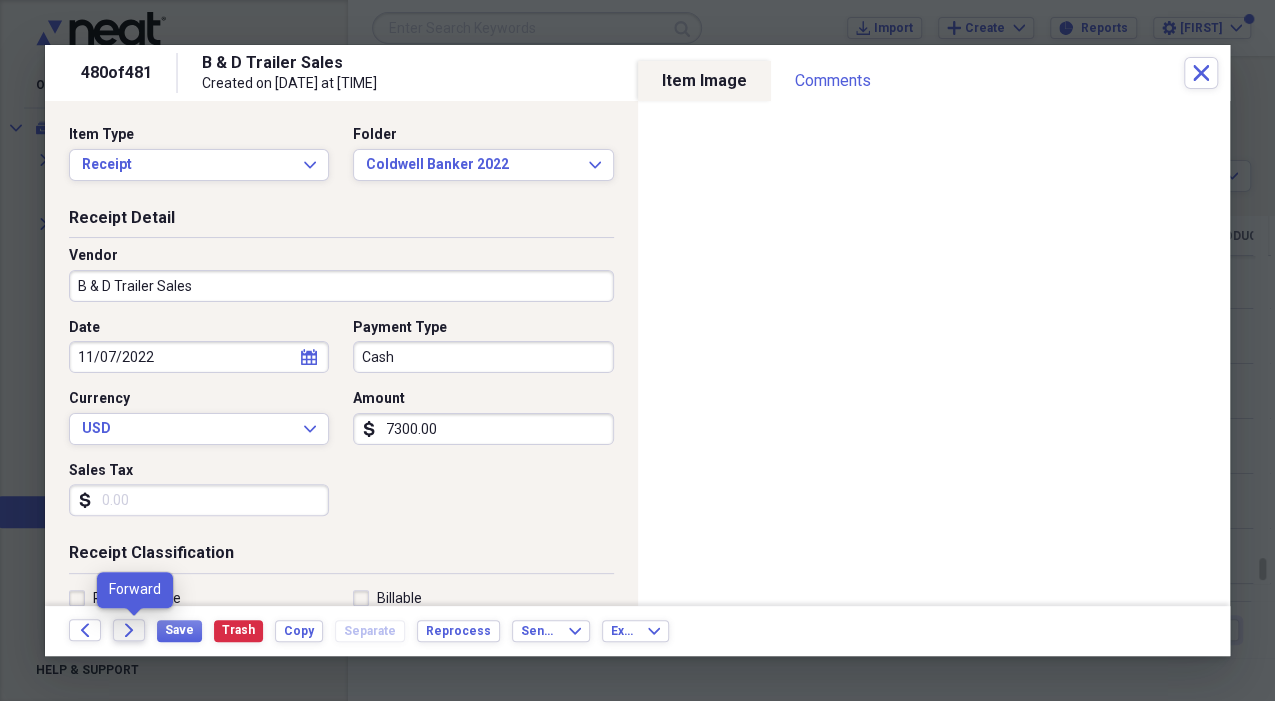 click on "Forward" 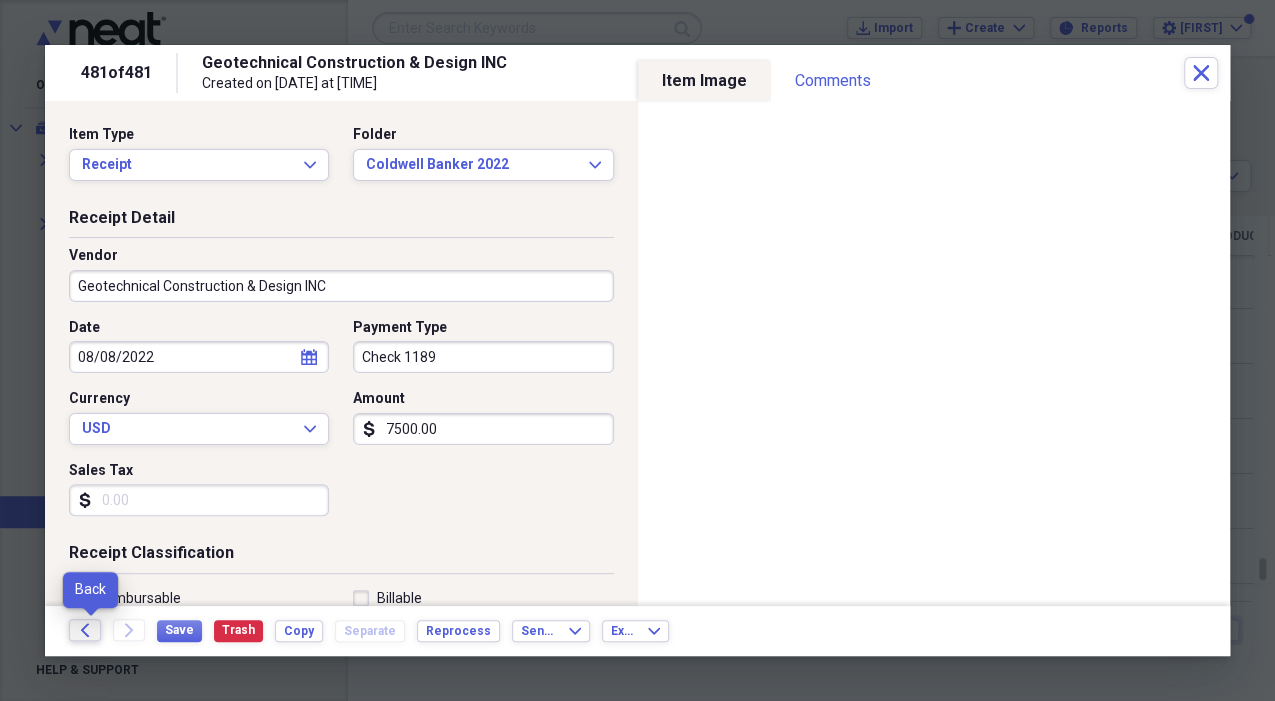 click on "Back" 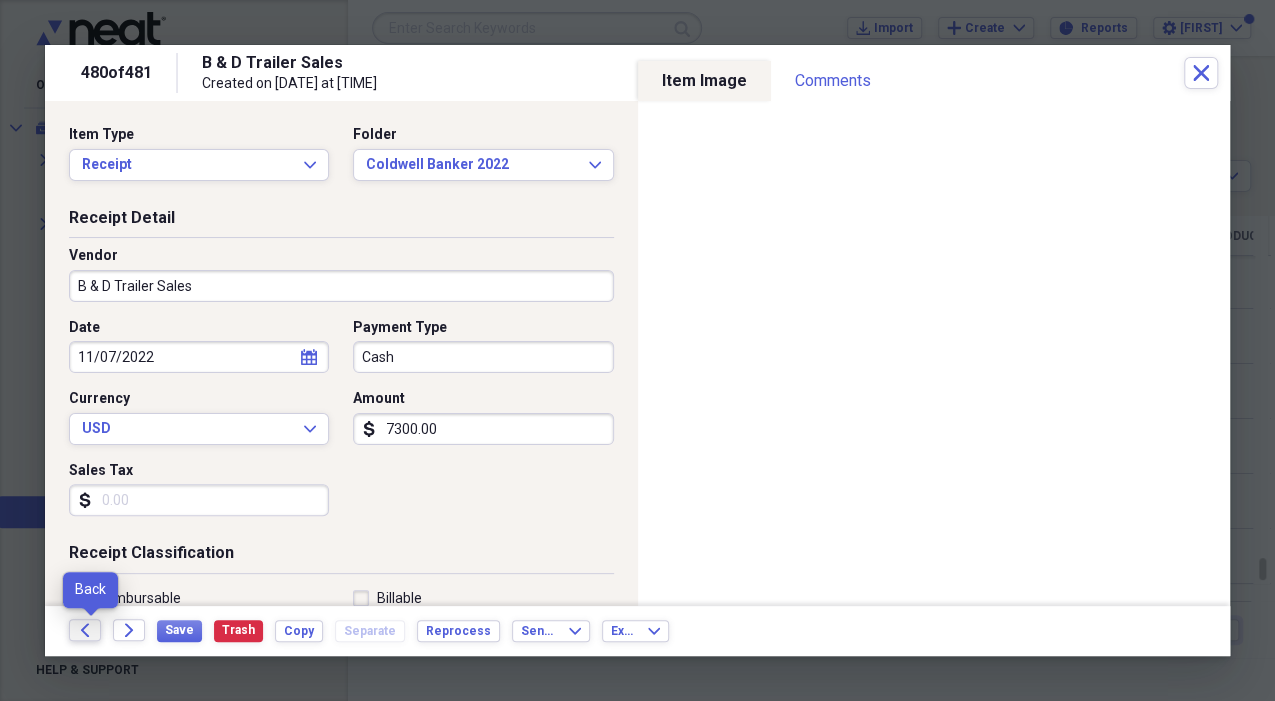 click on "Back" at bounding box center (85, 630) 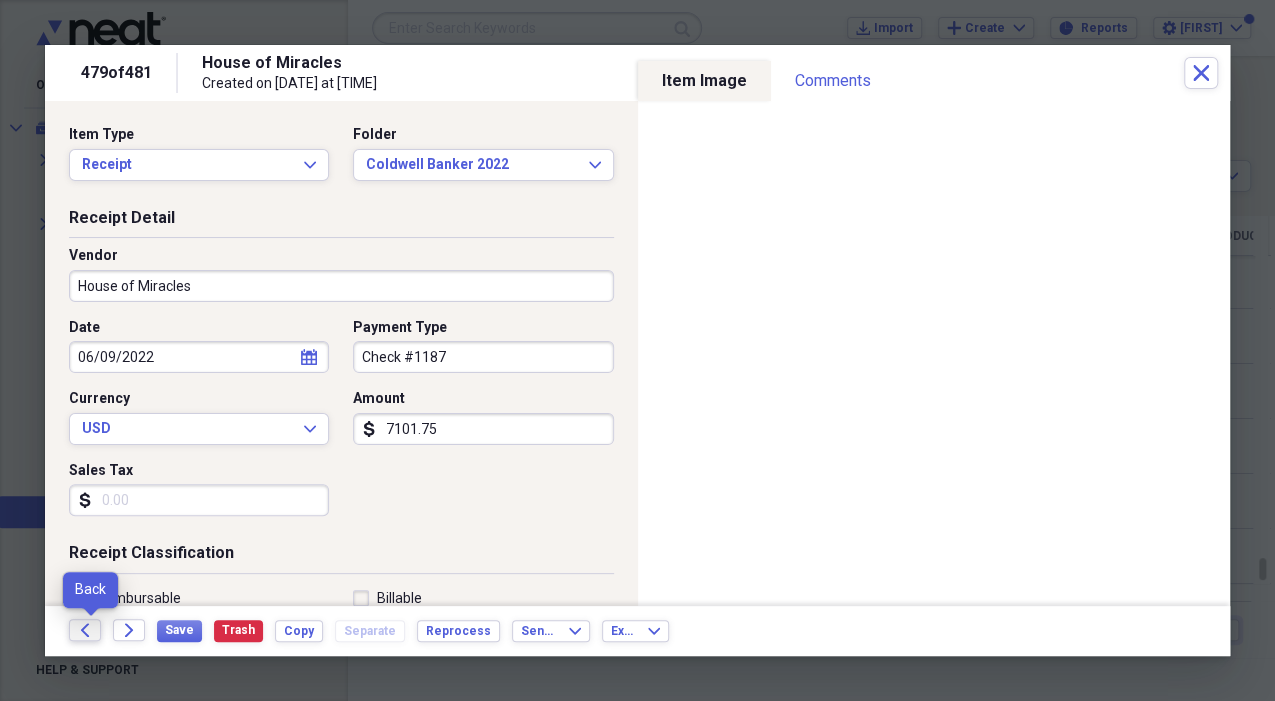 click on "Back" at bounding box center (91, 631) 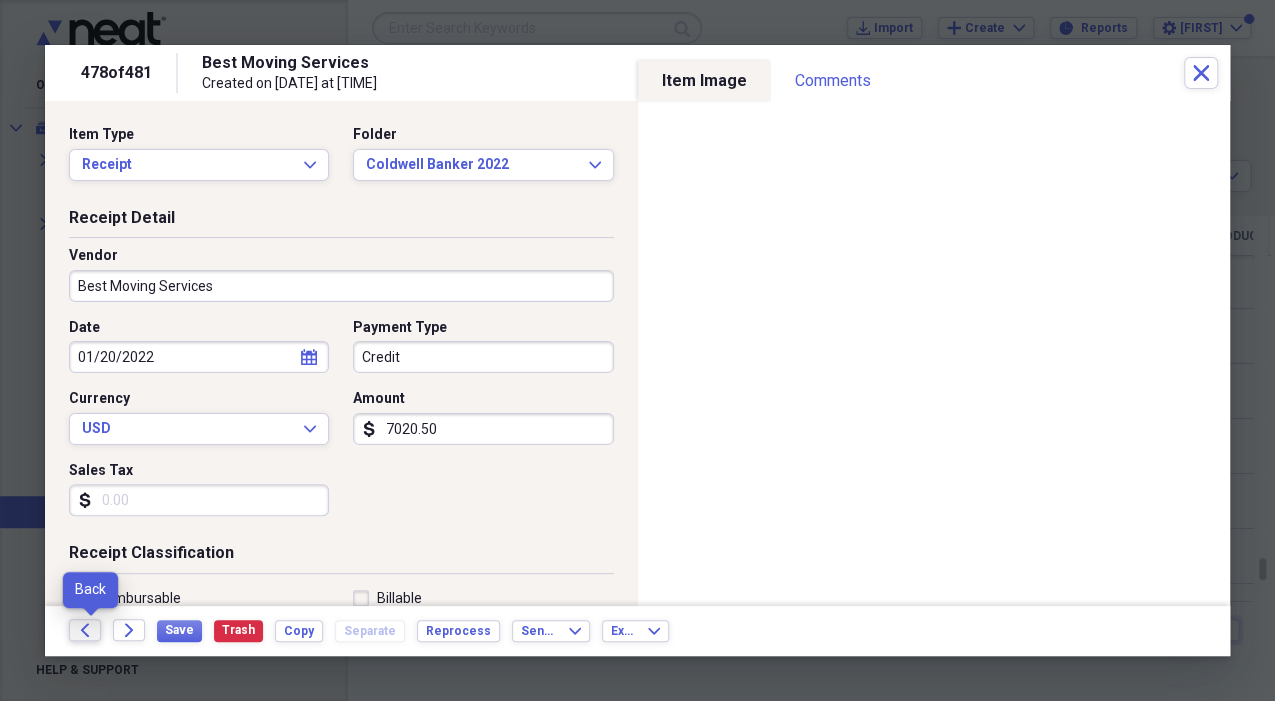 click on "Back" at bounding box center (85, 630) 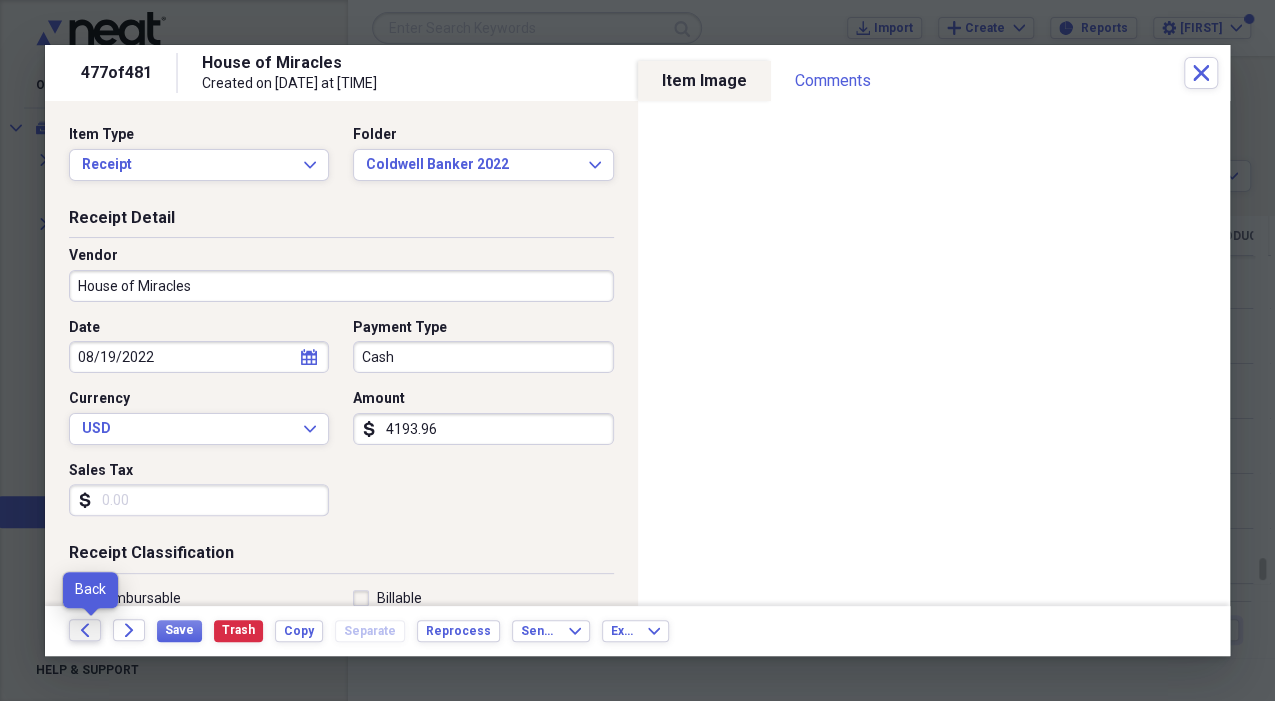 click on "Back" at bounding box center (85, 630) 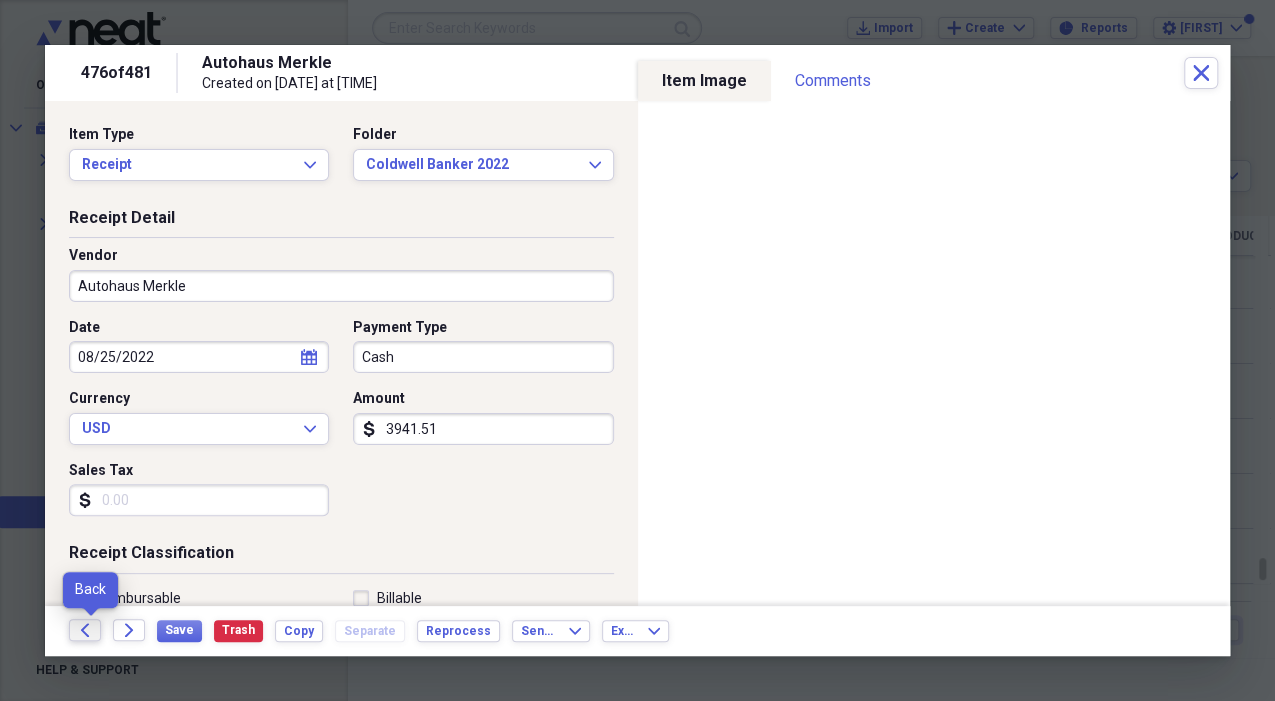 click on "Back" 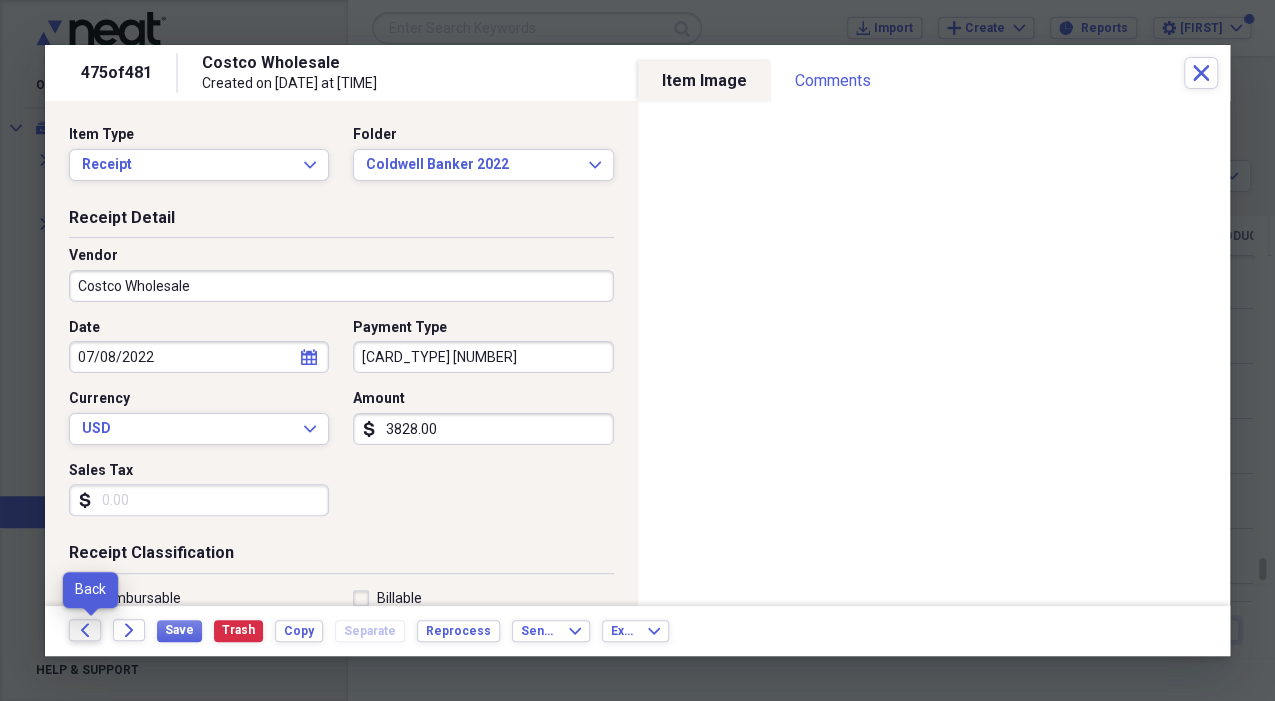 click on "Back" at bounding box center (85, 630) 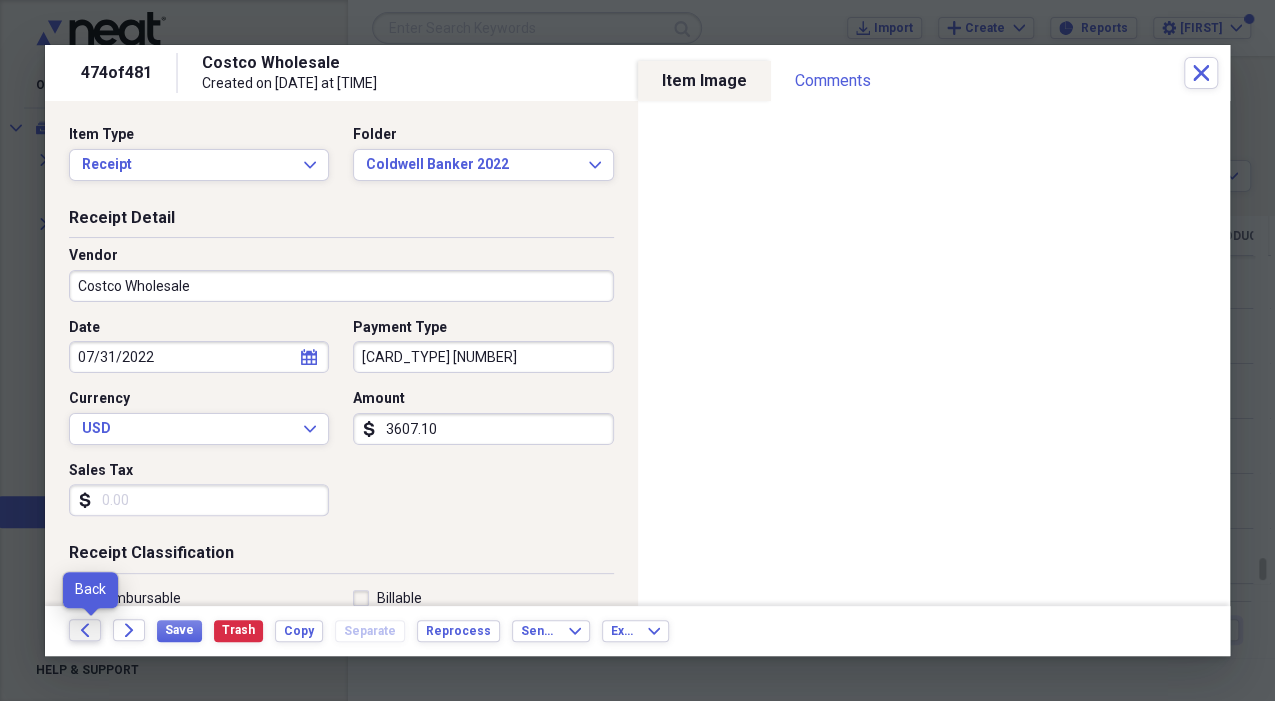click on "Back" at bounding box center (85, 630) 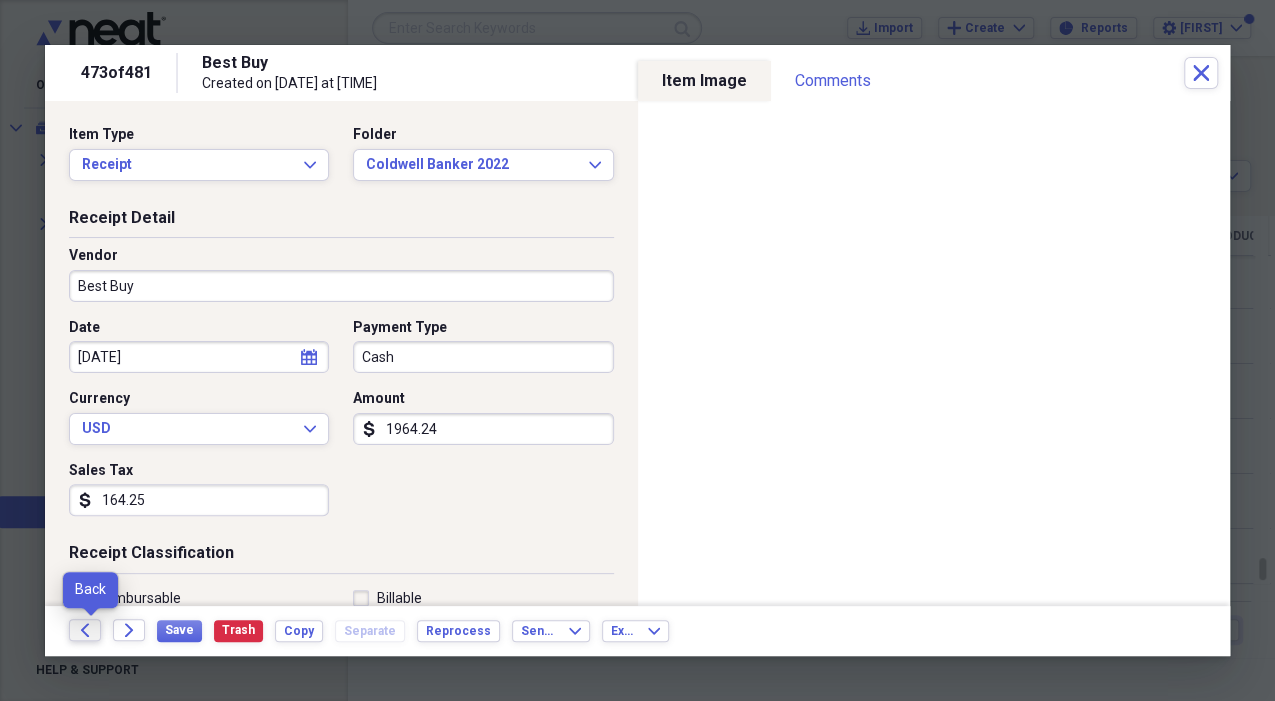click on "Back" at bounding box center (85, 630) 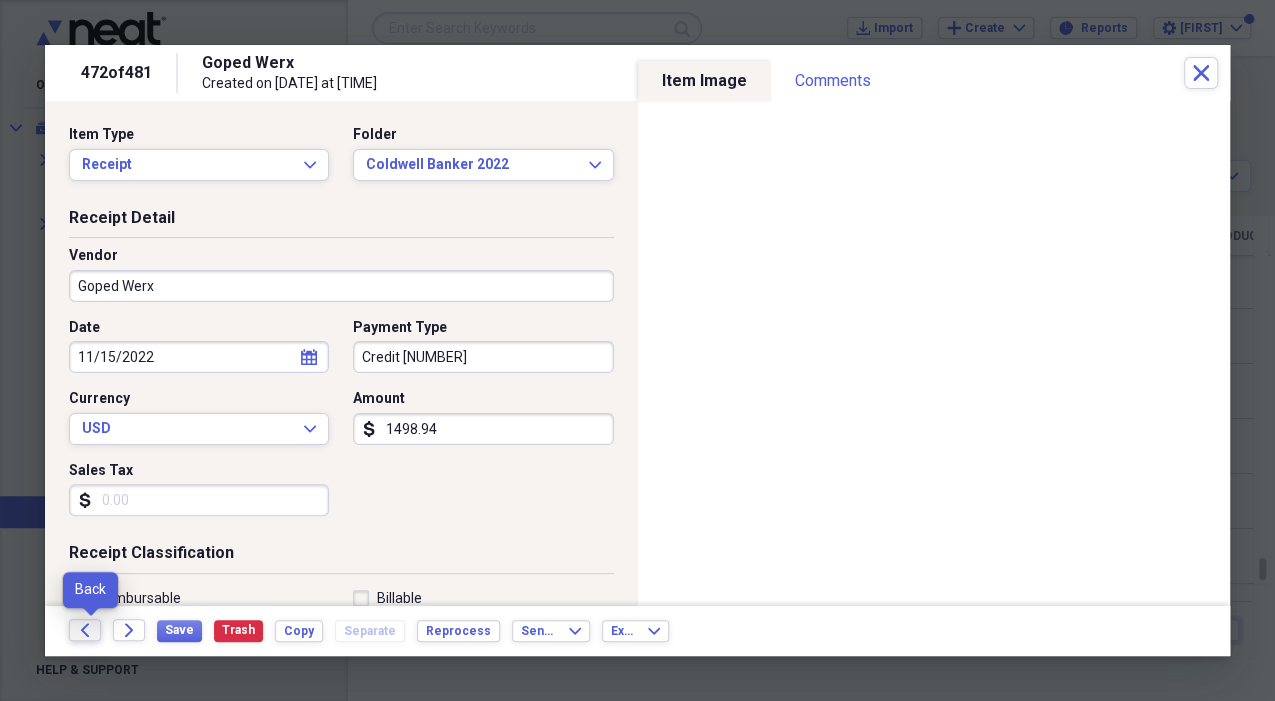 click on "Back" at bounding box center [85, 630] 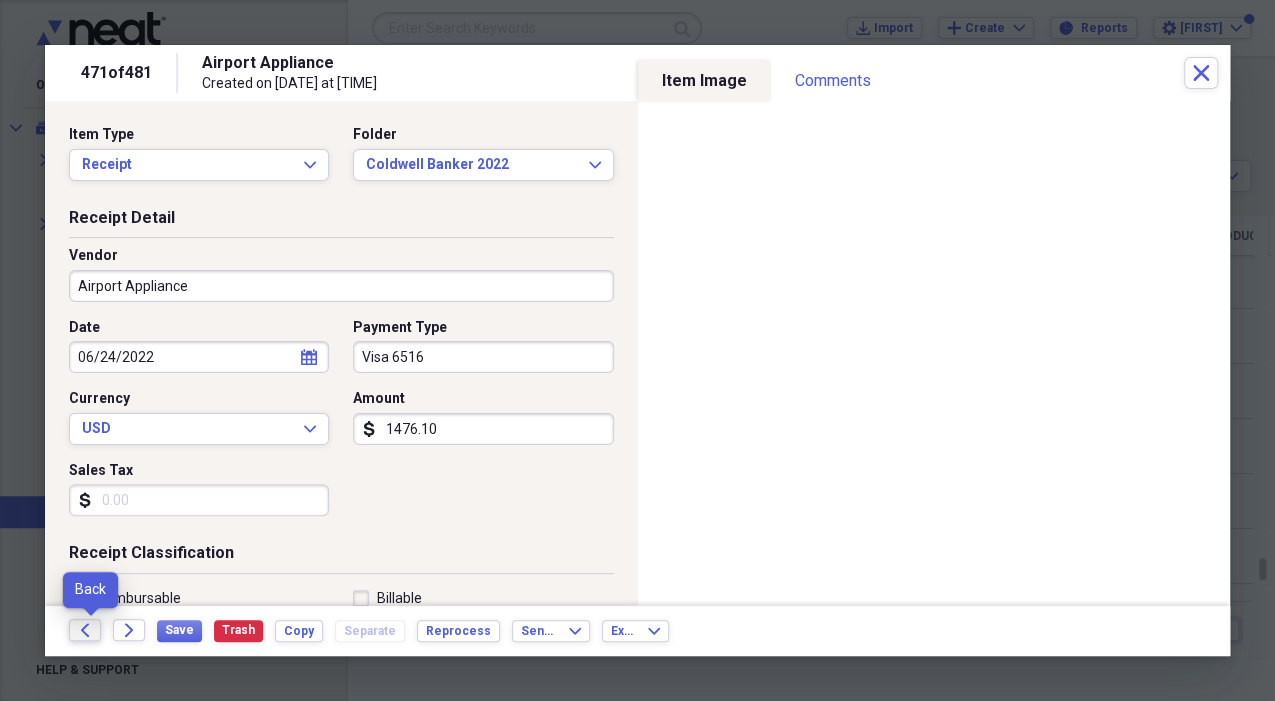 click on "Back" at bounding box center (85, 630) 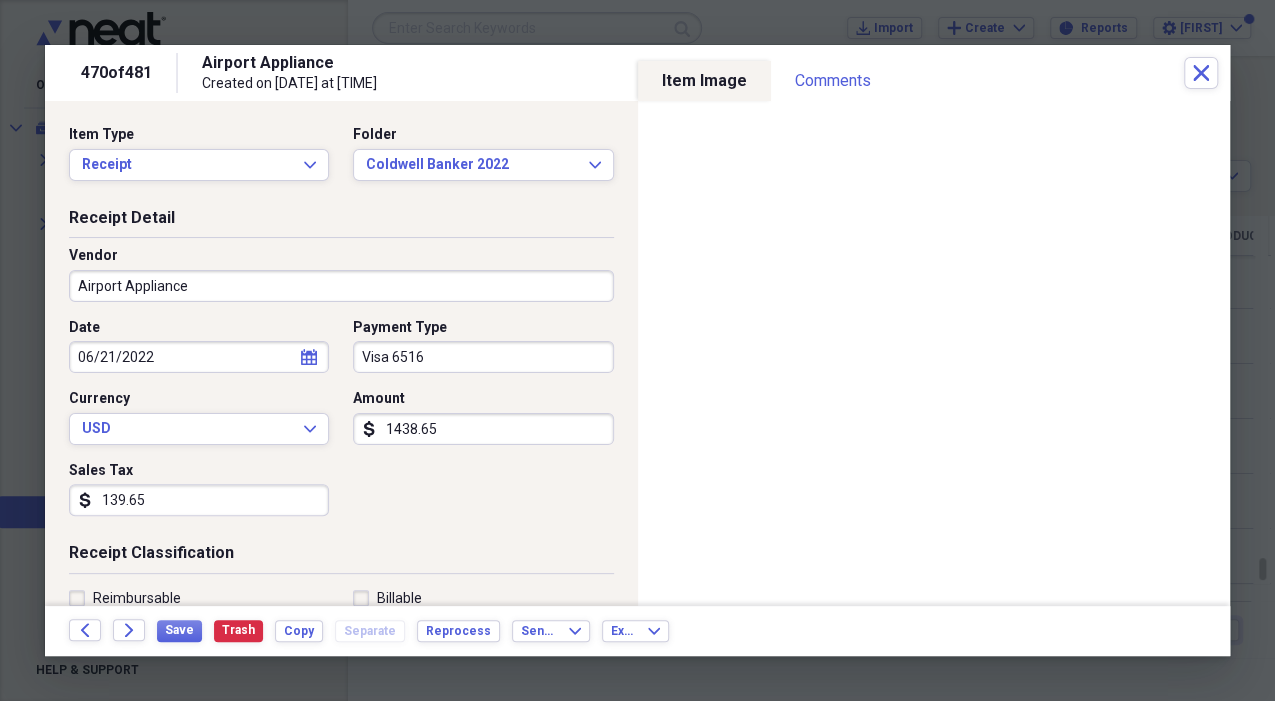 click on "Back Forward Save Trash Copy Separate Reprocess Send To Expand Export Expand" at bounding box center (637, 631) 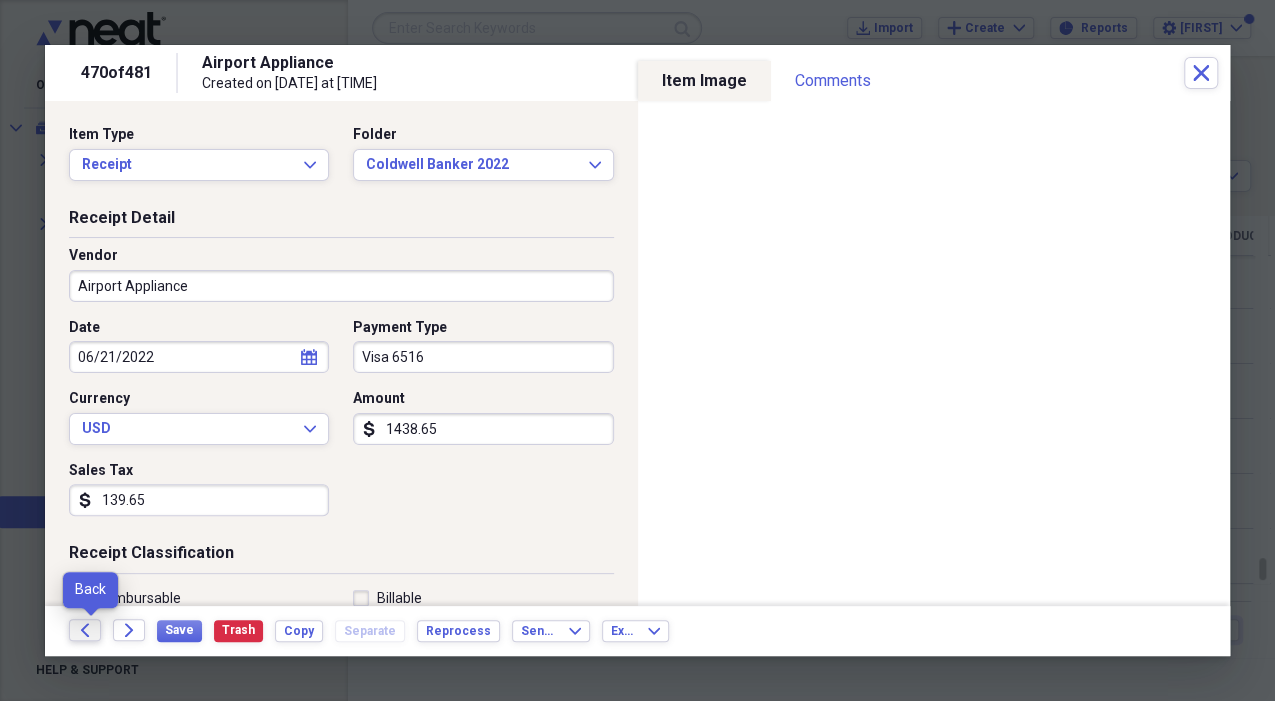 click on "Back" at bounding box center [85, 630] 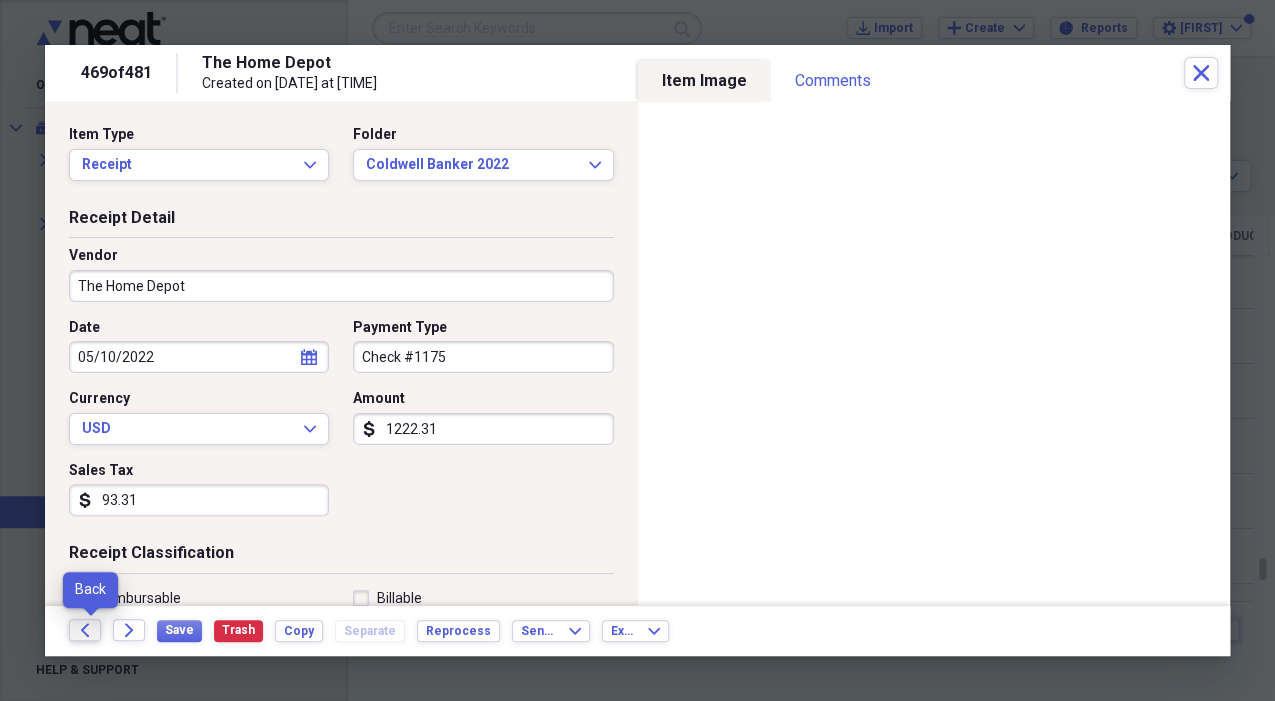 click on "Back" 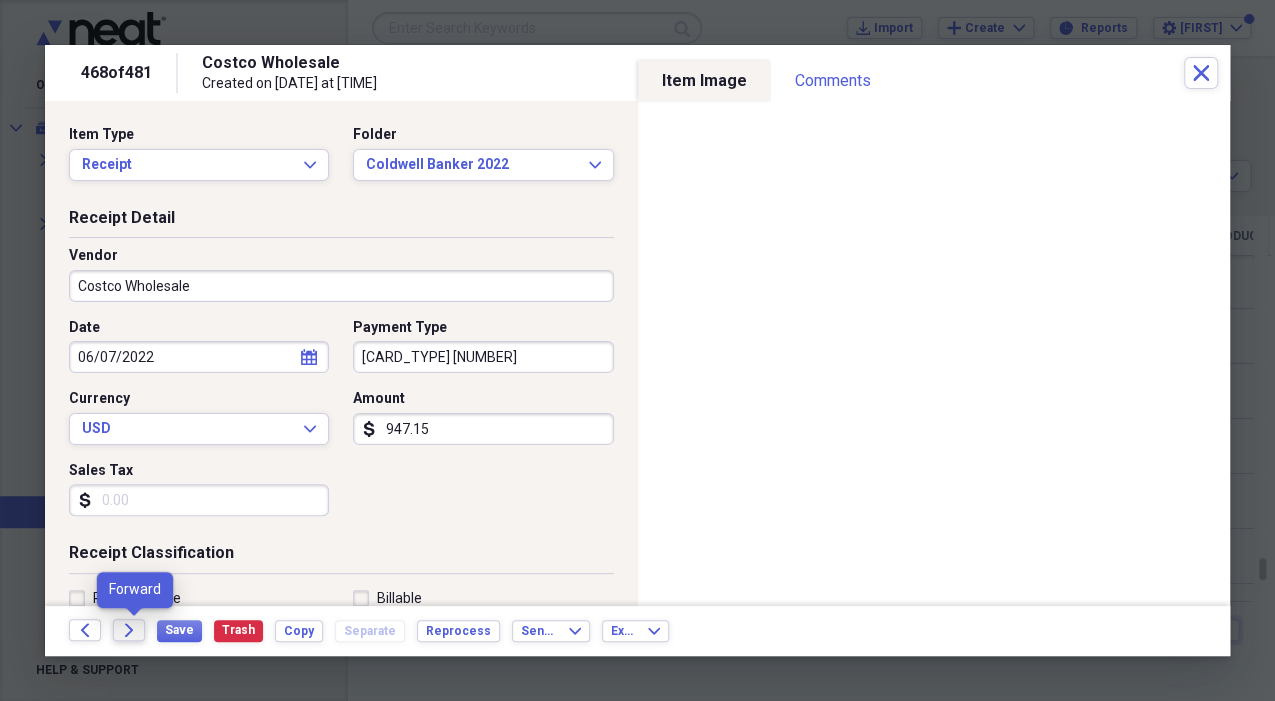 click 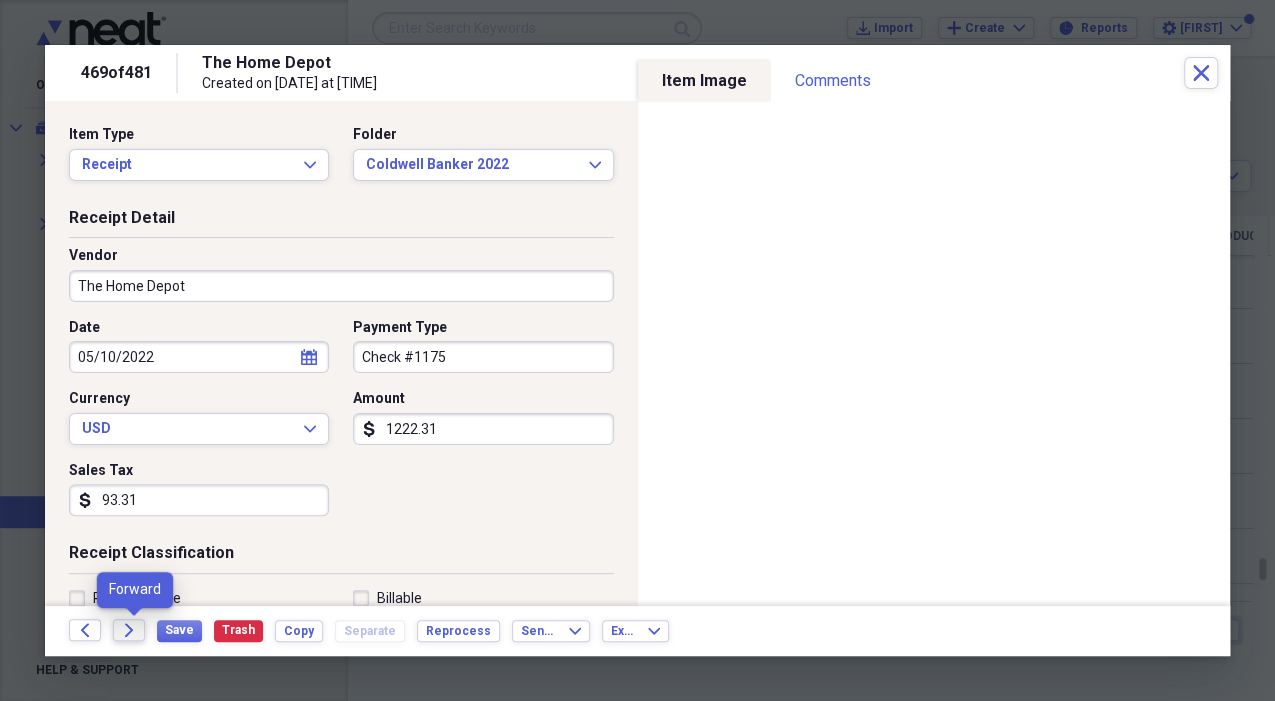 click 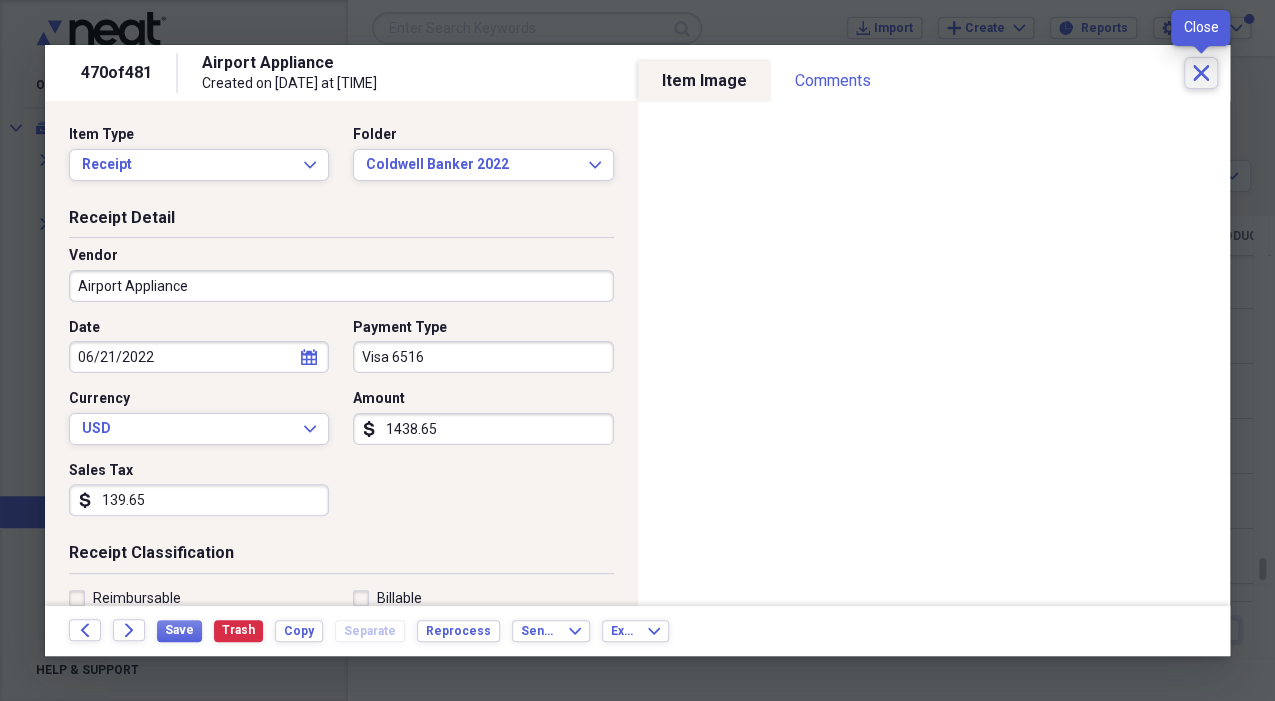 click on "Close" 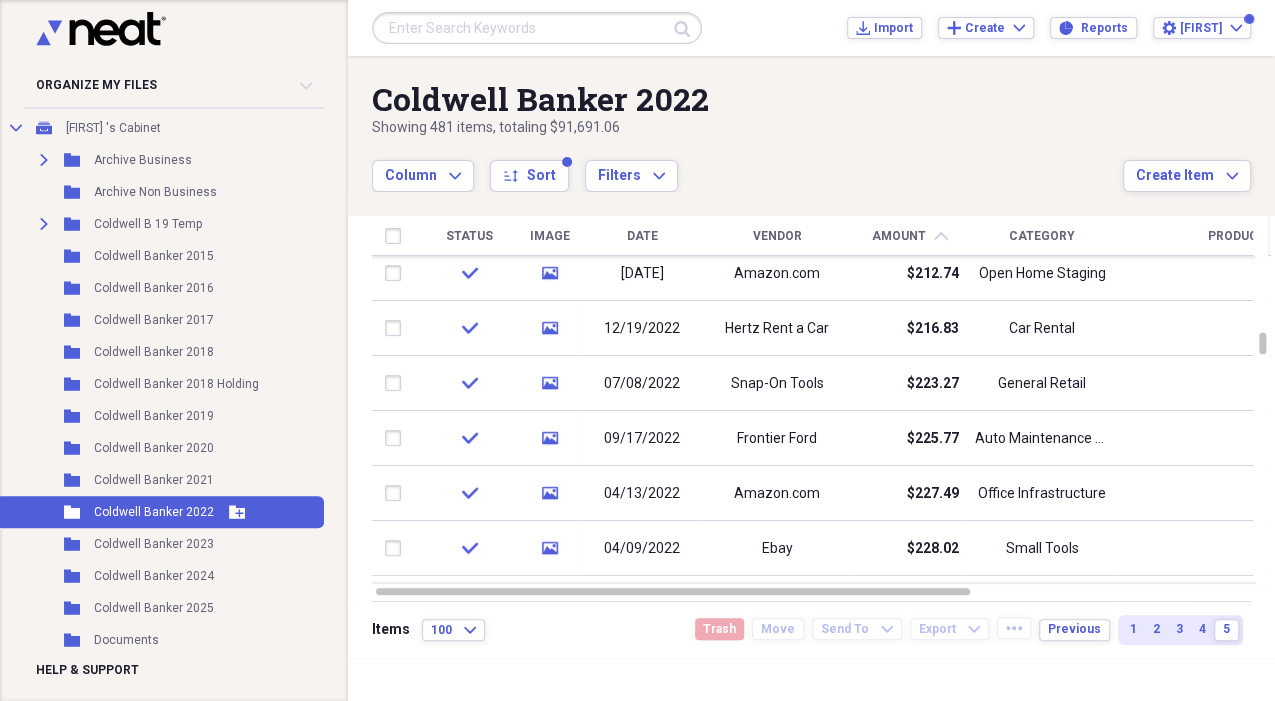 click on "Coldwell Banker 2022" at bounding box center [154, 512] 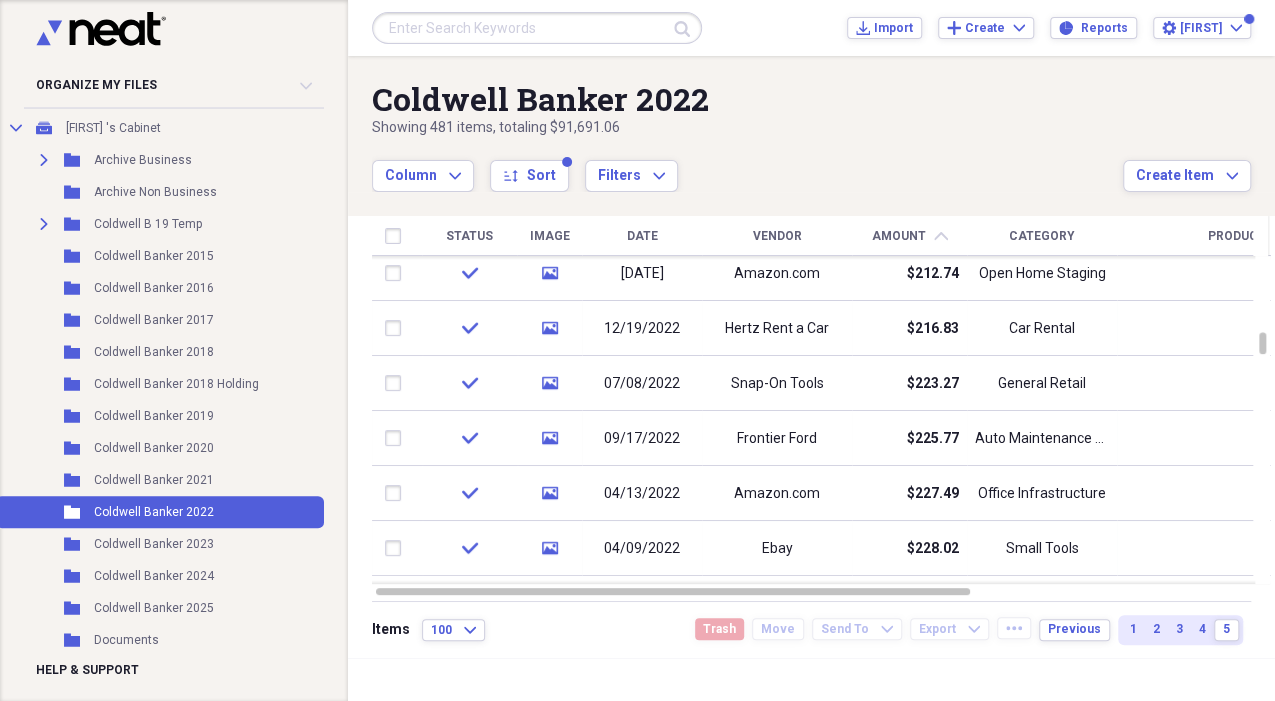 drag, startPoint x: 664, startPoint y: 134, endPoint x: 886, endPoint y: 134, distance: 222 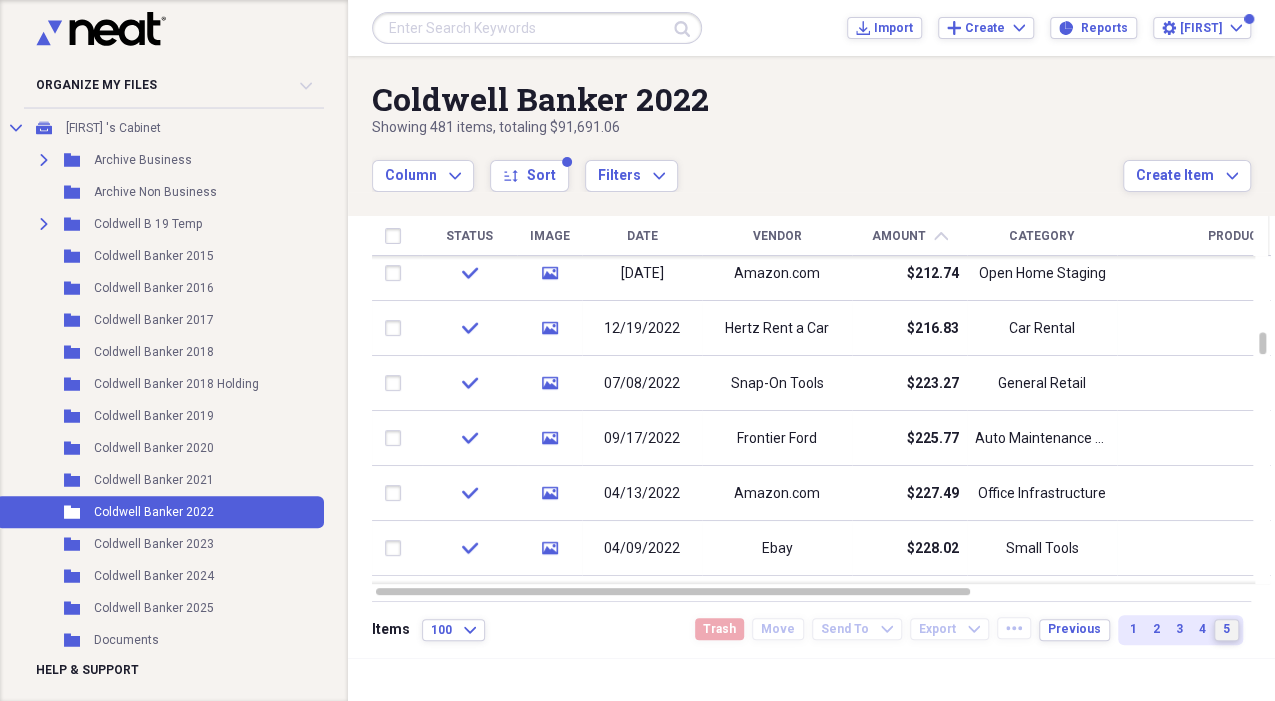 drag, startPoint x: 1232, startPoint y: 628, endPoint x: 1234, endPoint y: 604, distance: 24.083189 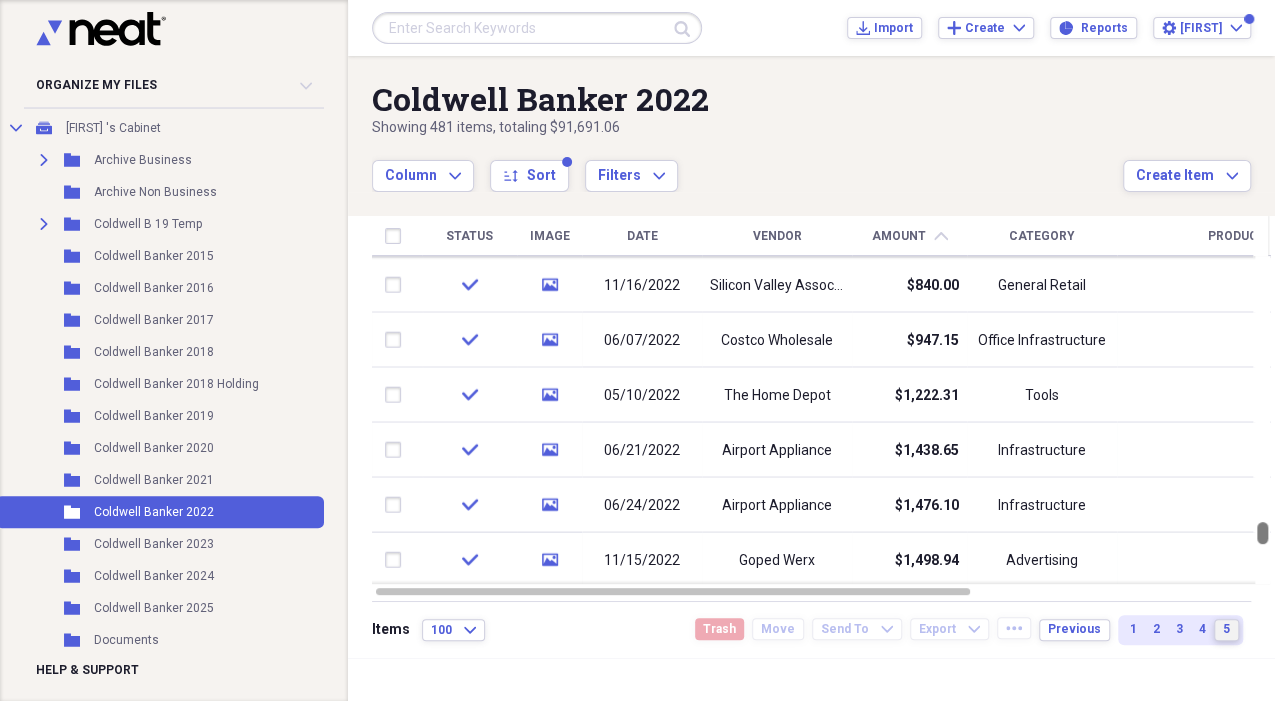 drag, startPoint x: 1265, startPoint y: 400, endPoint x: 1255, endPoint y: 550, distance: 150.33296 